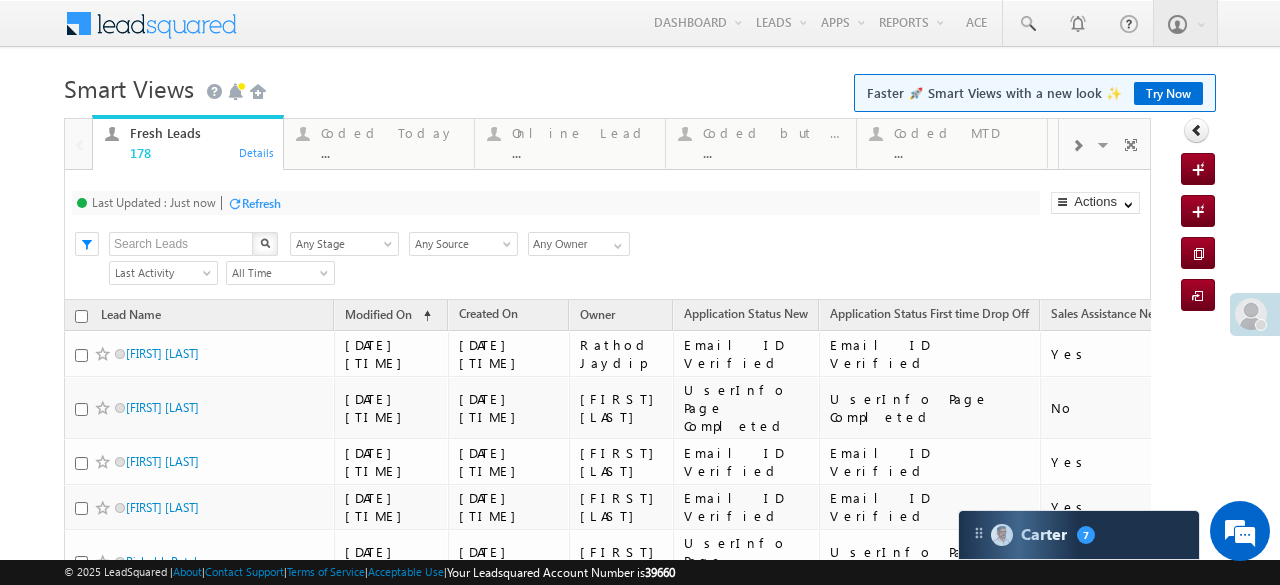 scroll, scrollTop: 0, scrollLeft: 0, axis: both 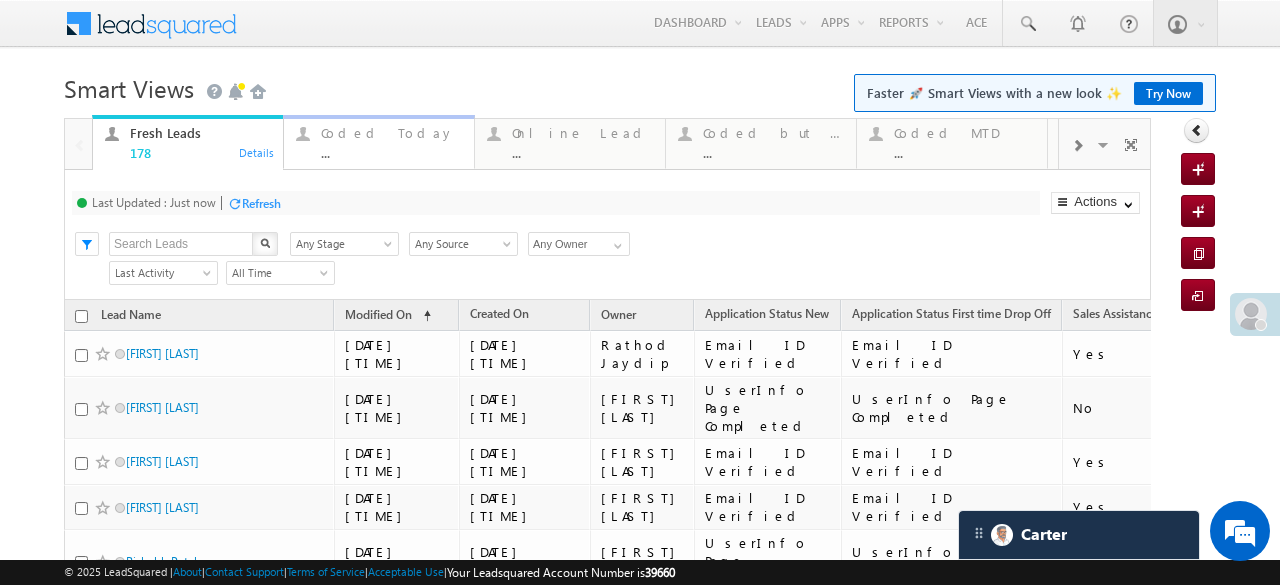 click on "..." at bounding box center (392, 152) 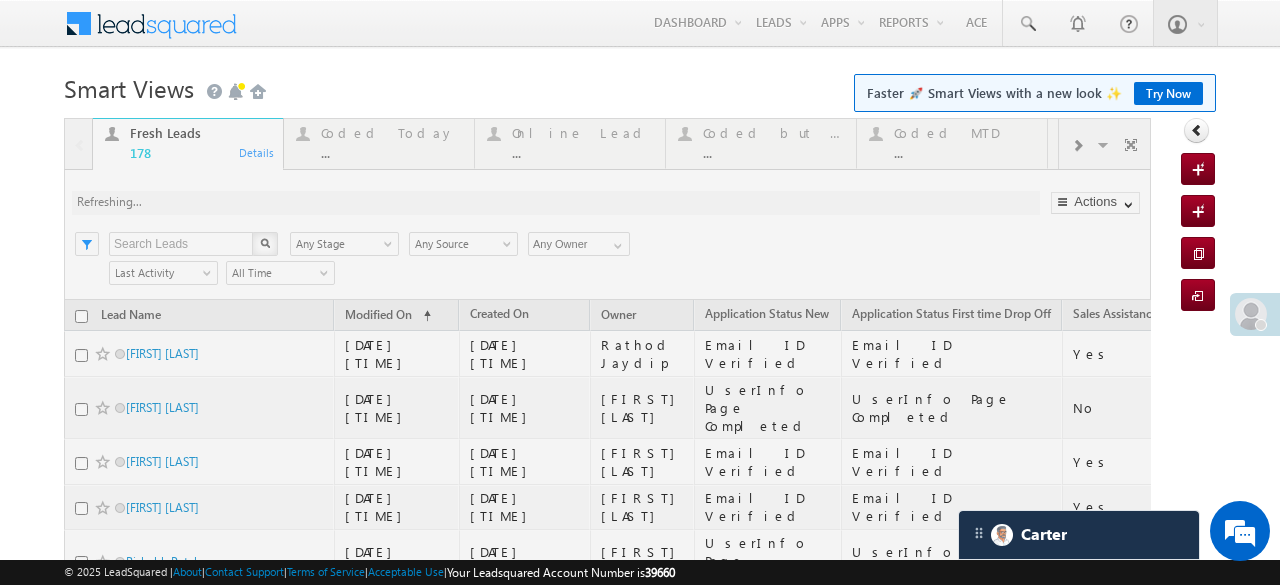 click at bounding box center [607, 4989] 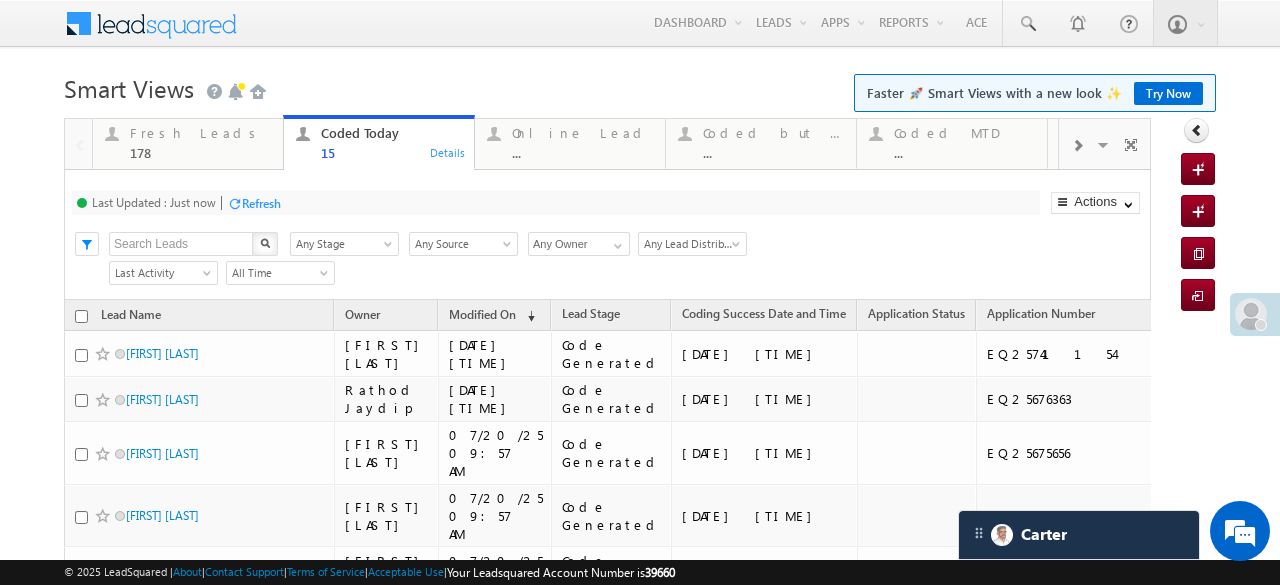 scroll, scrollTop: 0, scrollLeft: 0, axis: both 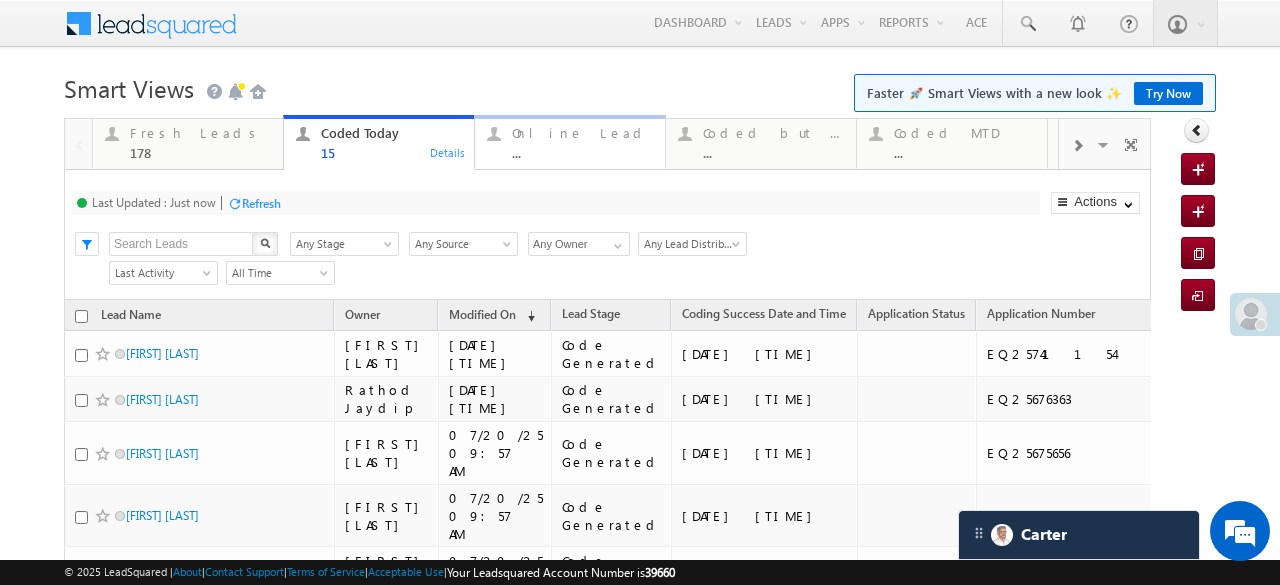 click on "Online Lead" at bounding box center (583, 133) 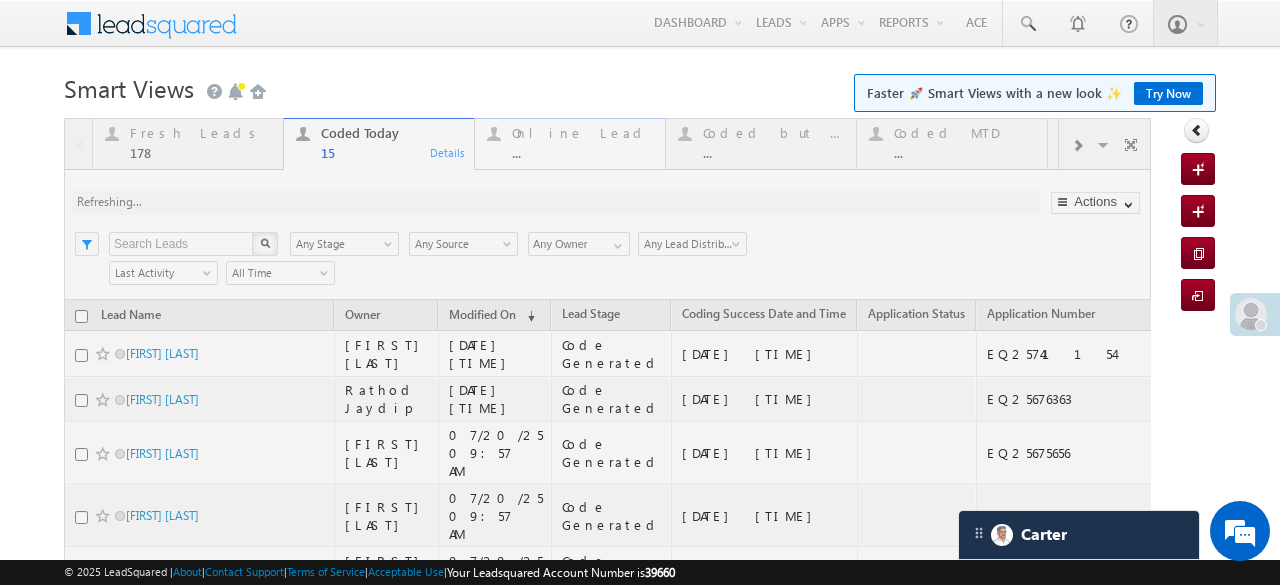 click at bounding box center [607, 646] 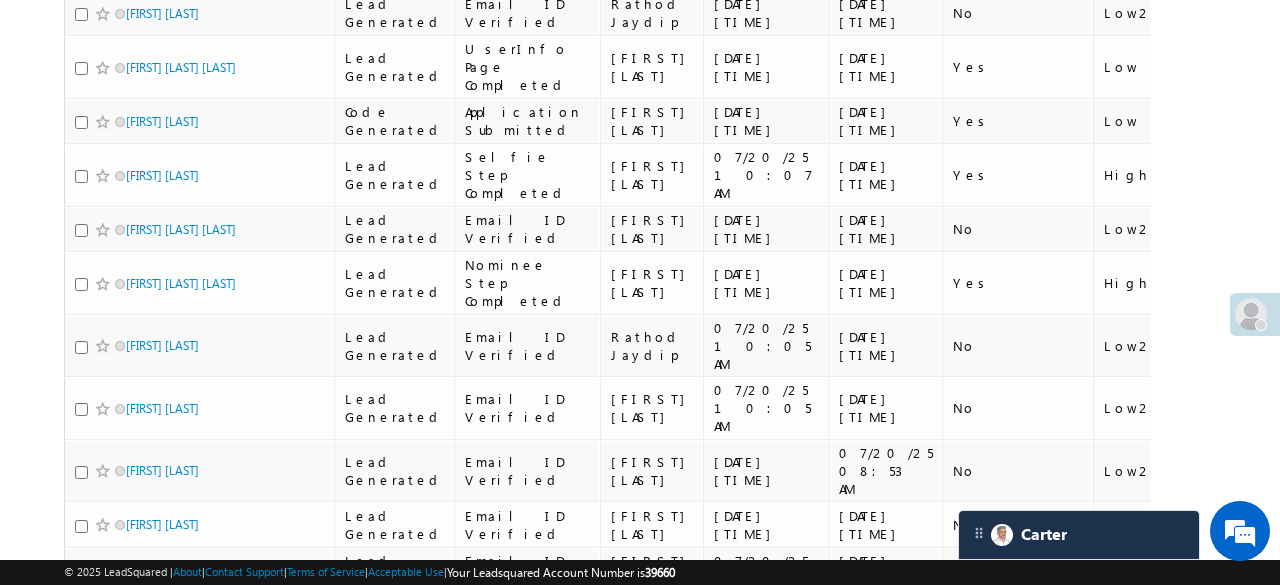 scroll, scrollTop: 1048, scrollLeft: 0, axis: vertical 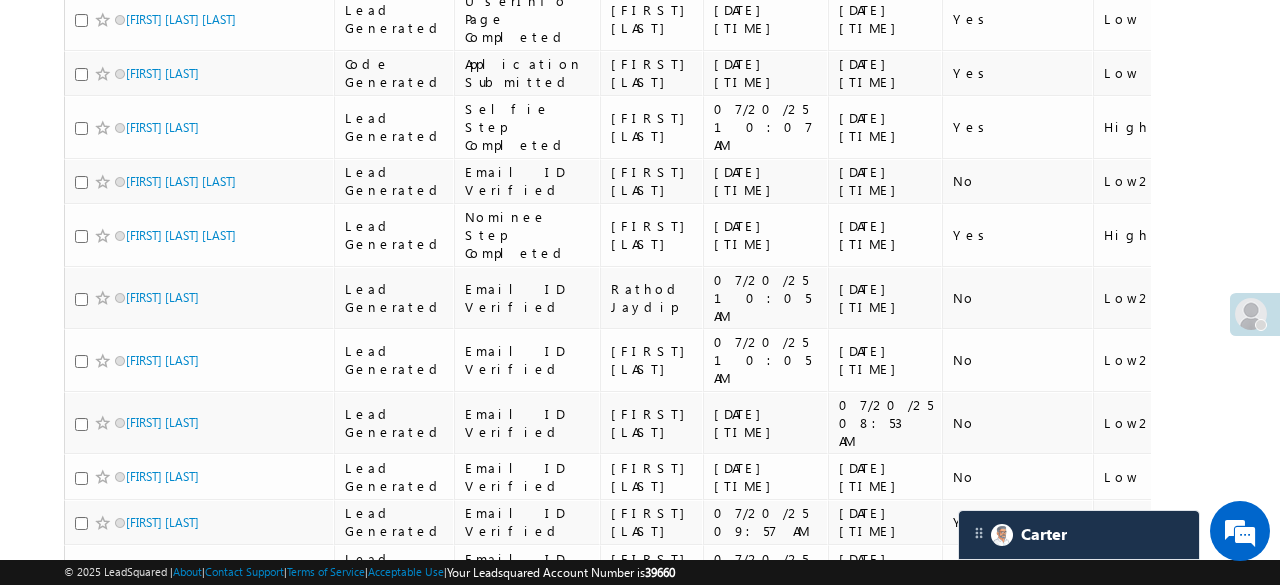 click on "select" at bounding box center [156, 638] 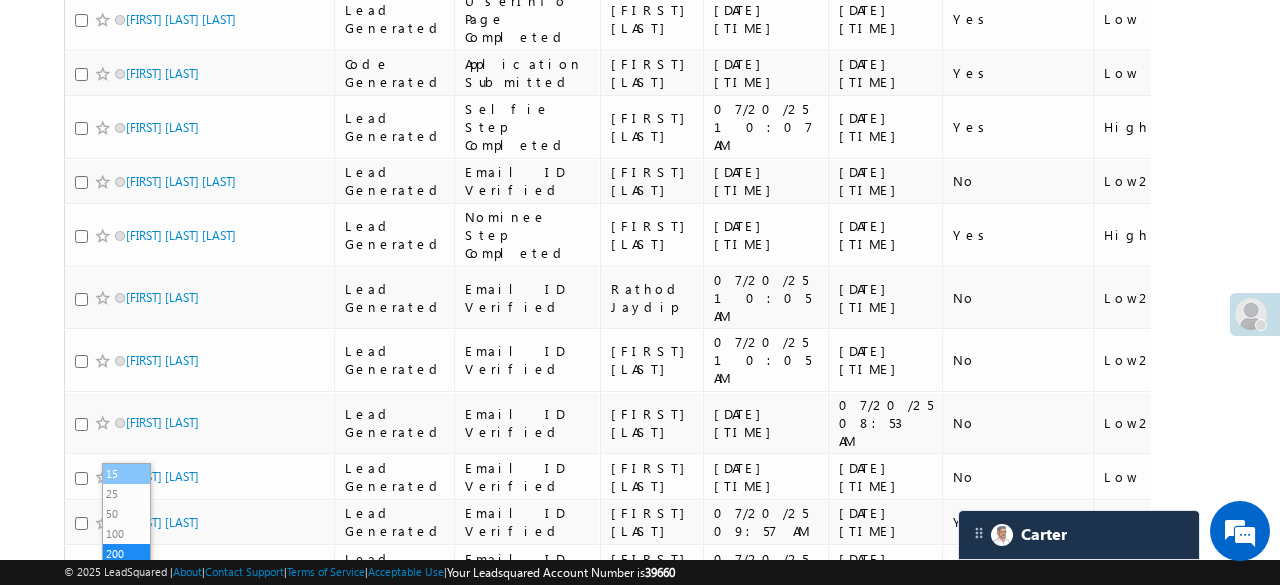 click on "15" at bounding box center [127, 474] 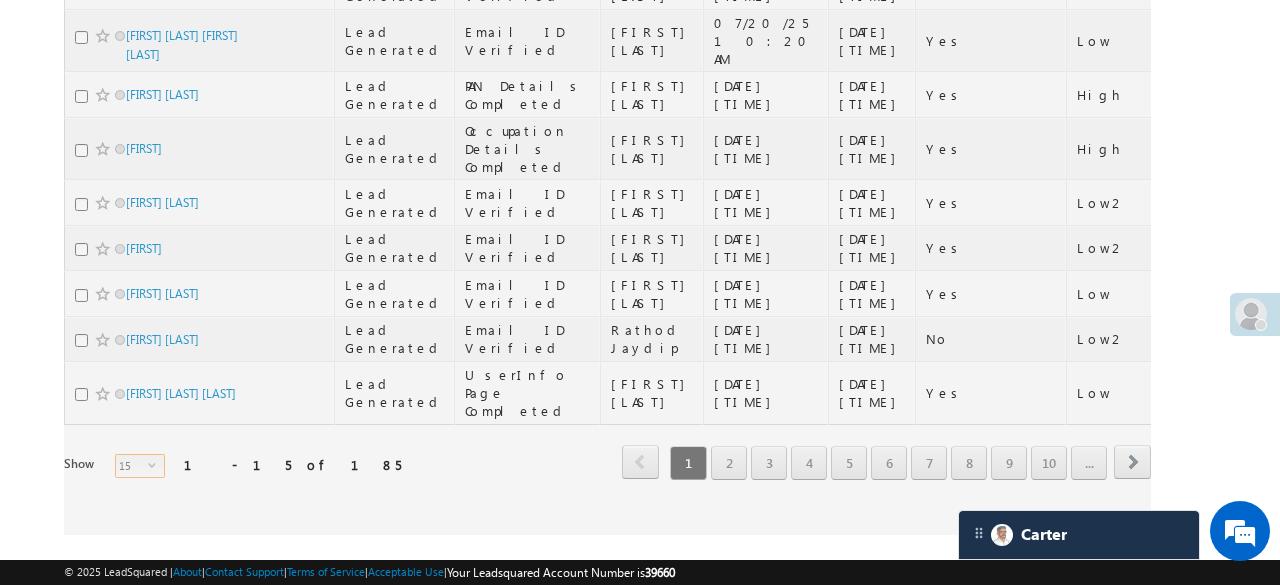 scroll, scrollTop: 600, scrollLeft: 0, axis: vertical 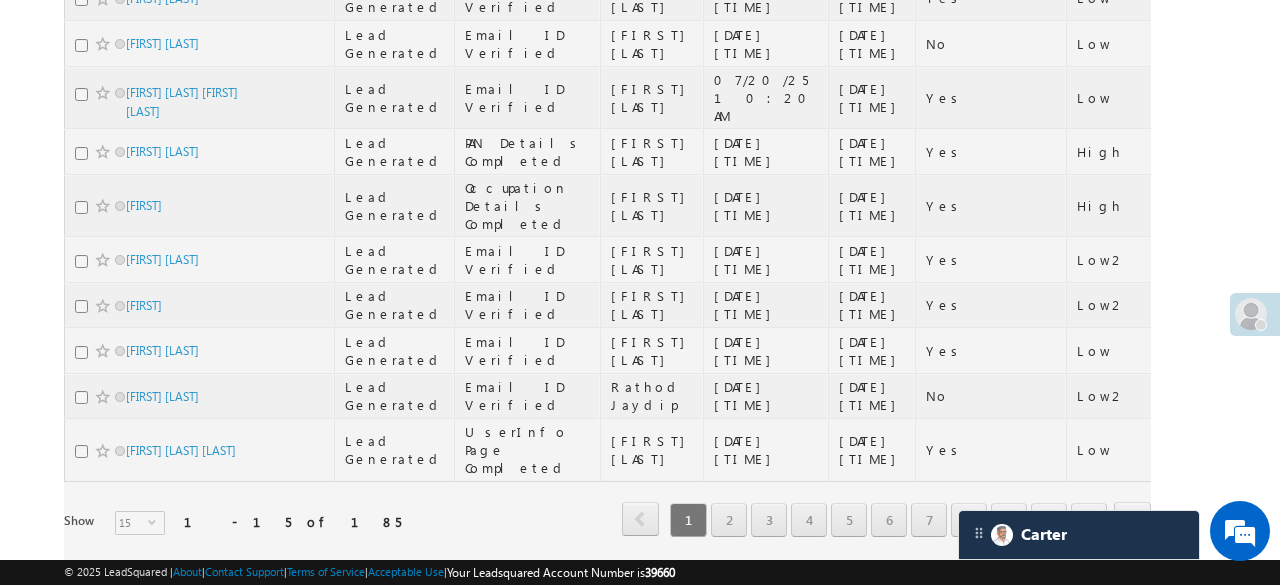 click at bounding box center [607, 55] 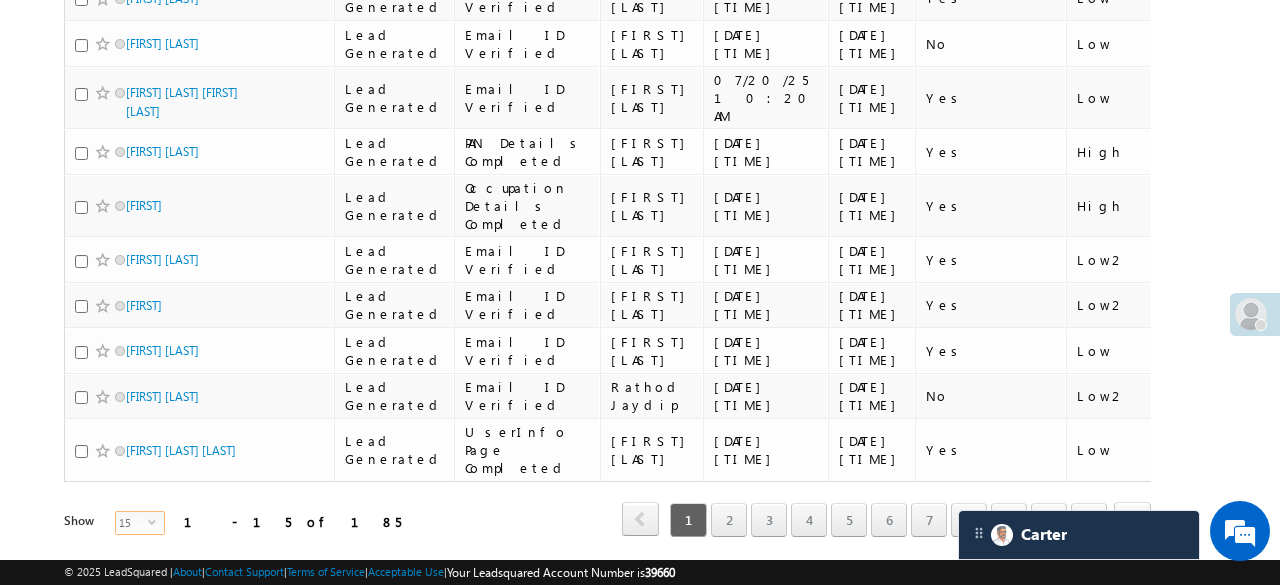 click on "select" at bounding box center (156, 529) 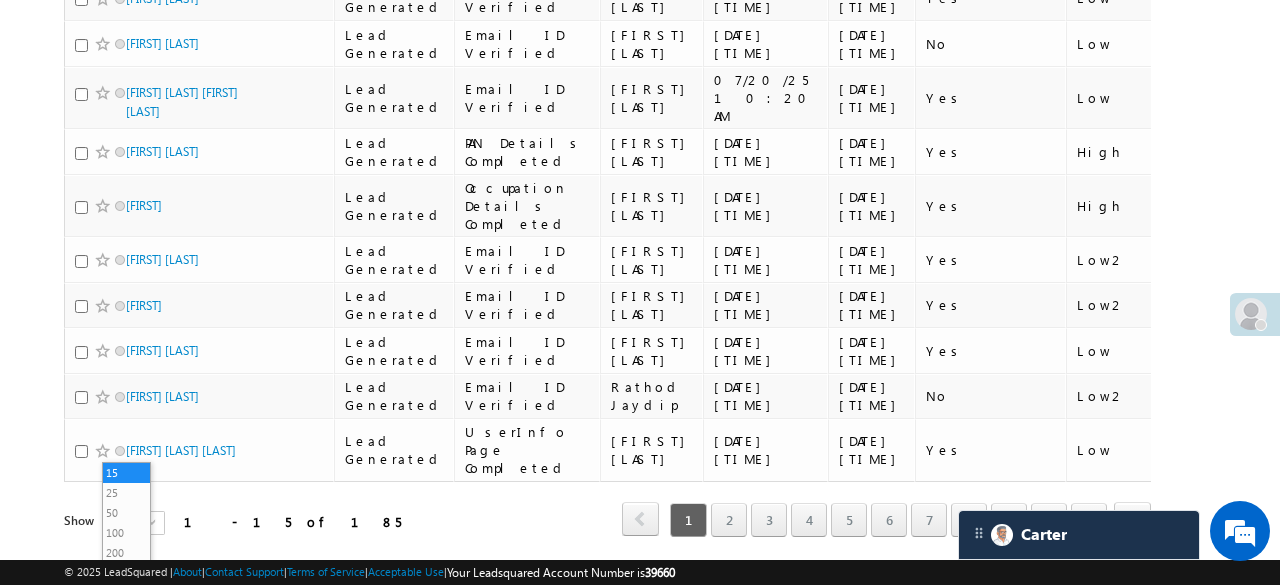 click on "200" at bounding box center [127, 553] 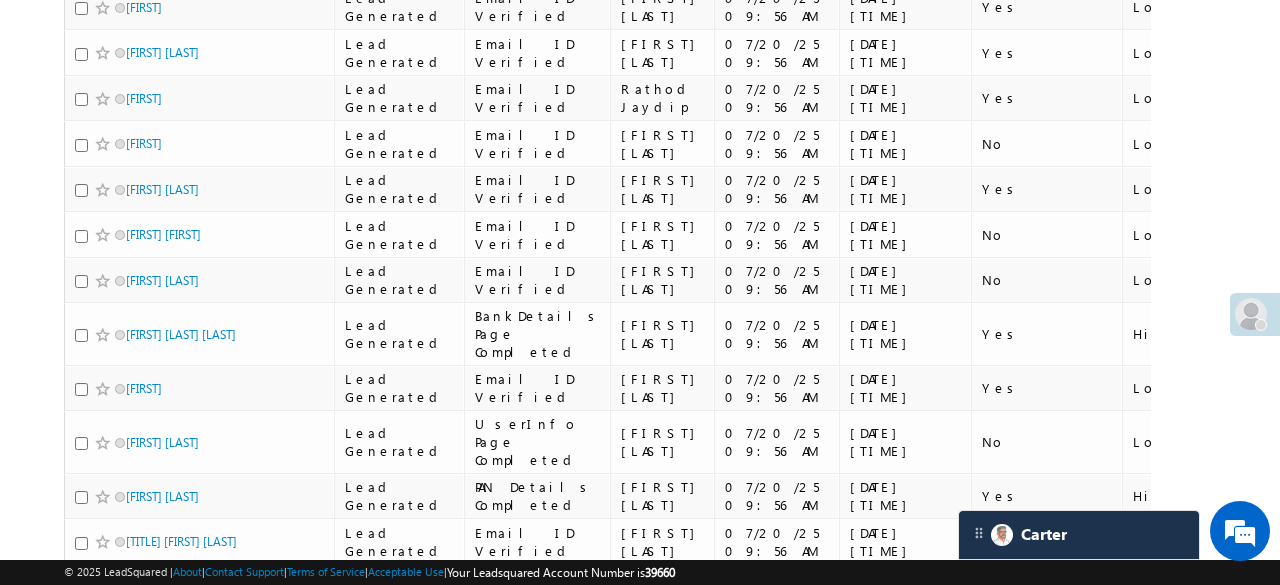 scroll, scrollTop: 2800, scrollLeft: 0, axis: vertical 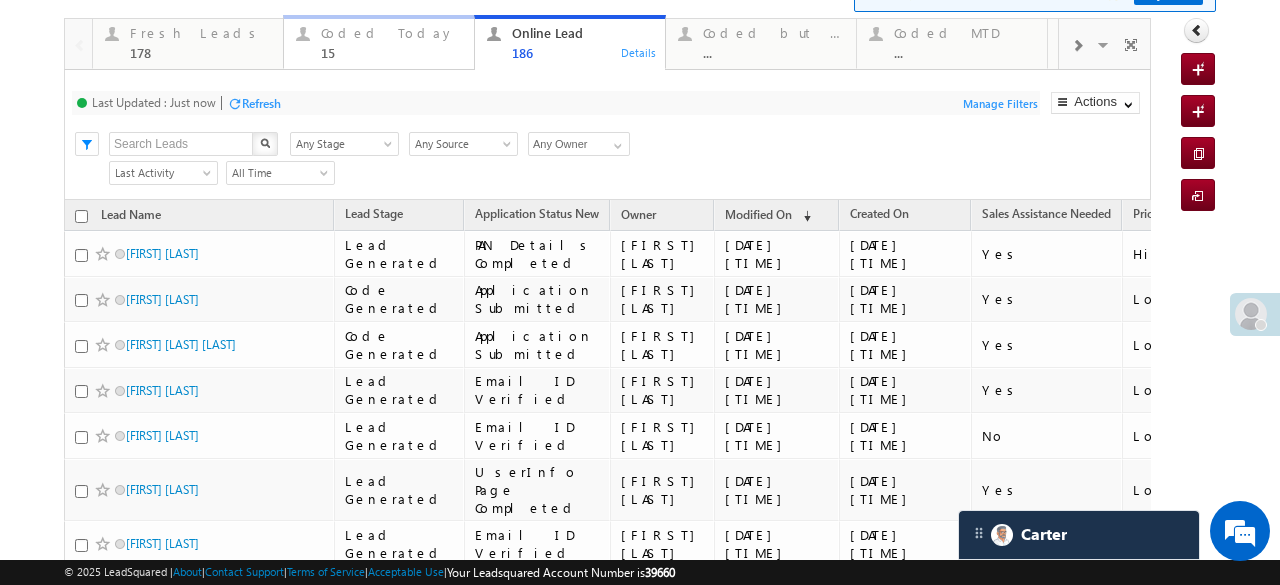 drag, startPoint x: 446, startPoint y: 46, endPoint x: 432, endPoint y: 76, distance: 33.105892 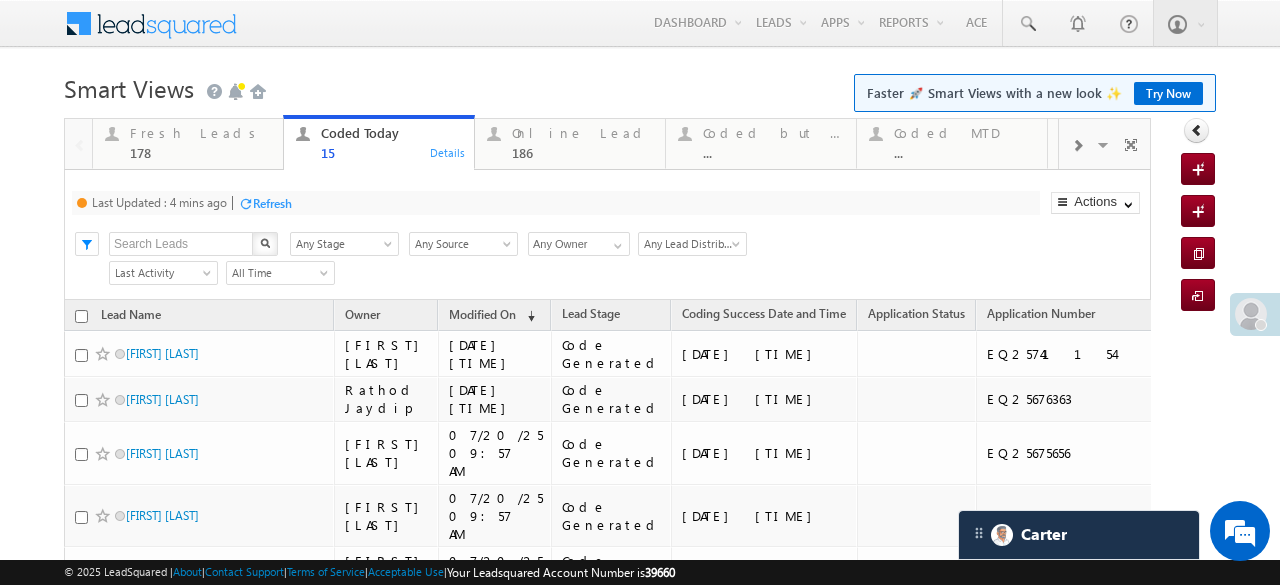click on "Refresh" at bounding box center (272, 203) 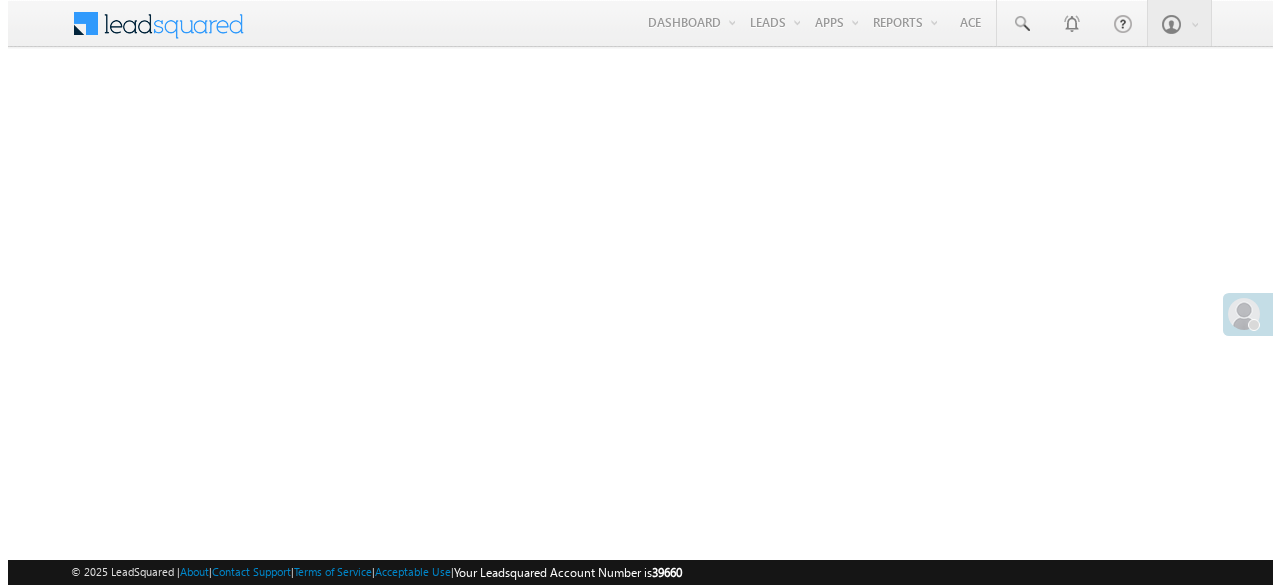 scroll, scrollTop: 0, scrollLeft: 0, axis: both 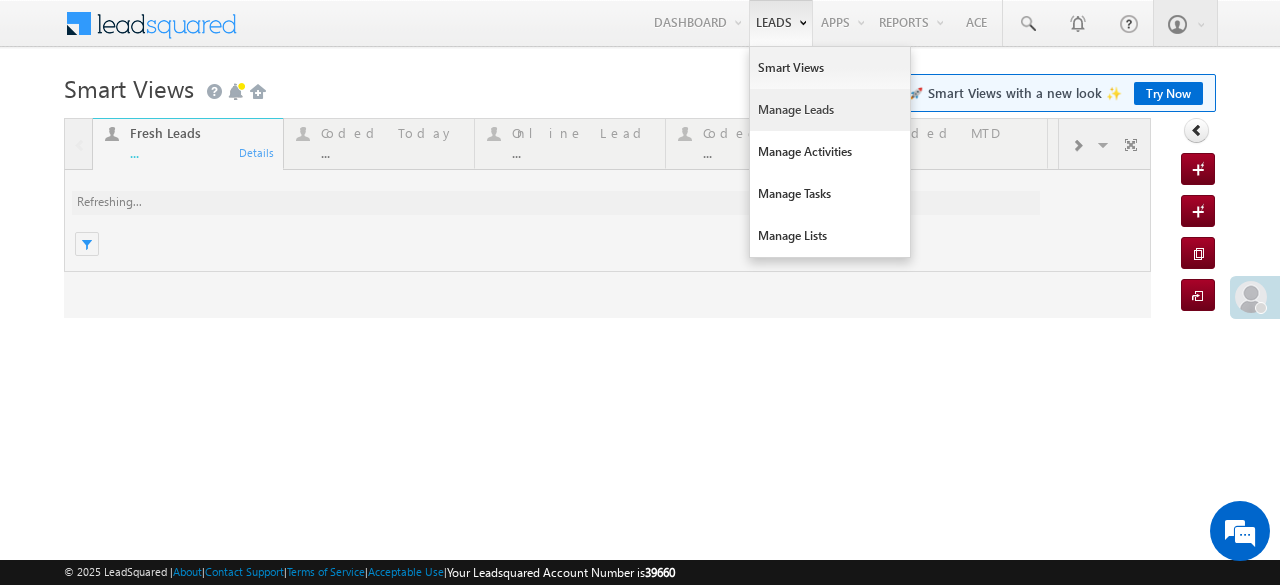 click on "Manage Leads" at bounding box center (830, 110) 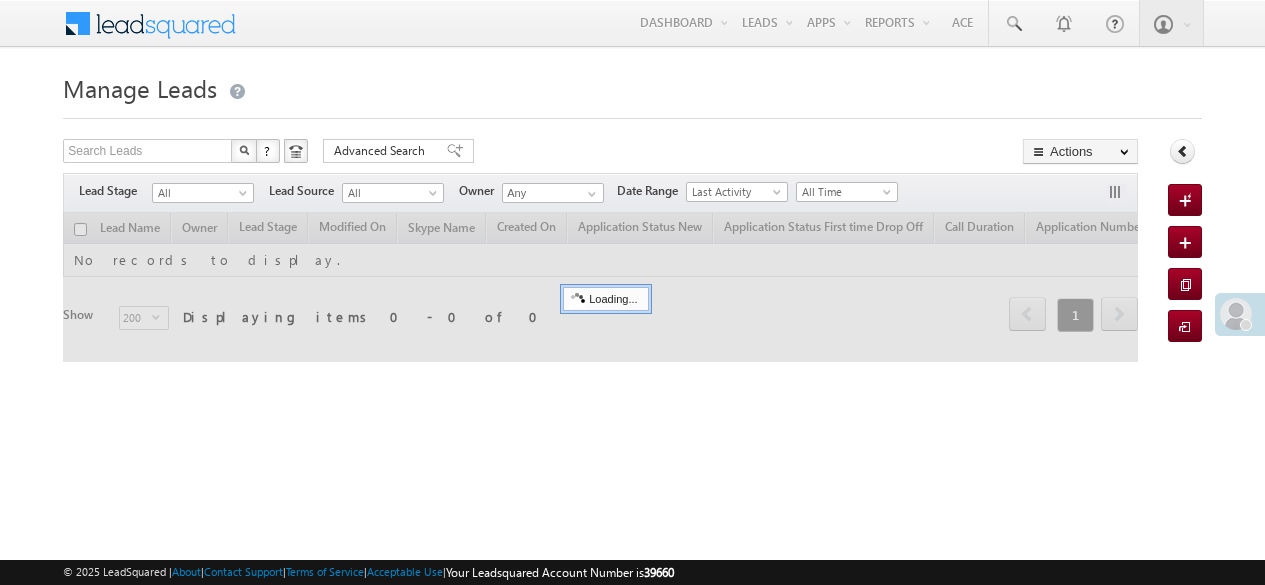 scroll, scrollTop: 0, scrollLeft: 0, axis: both 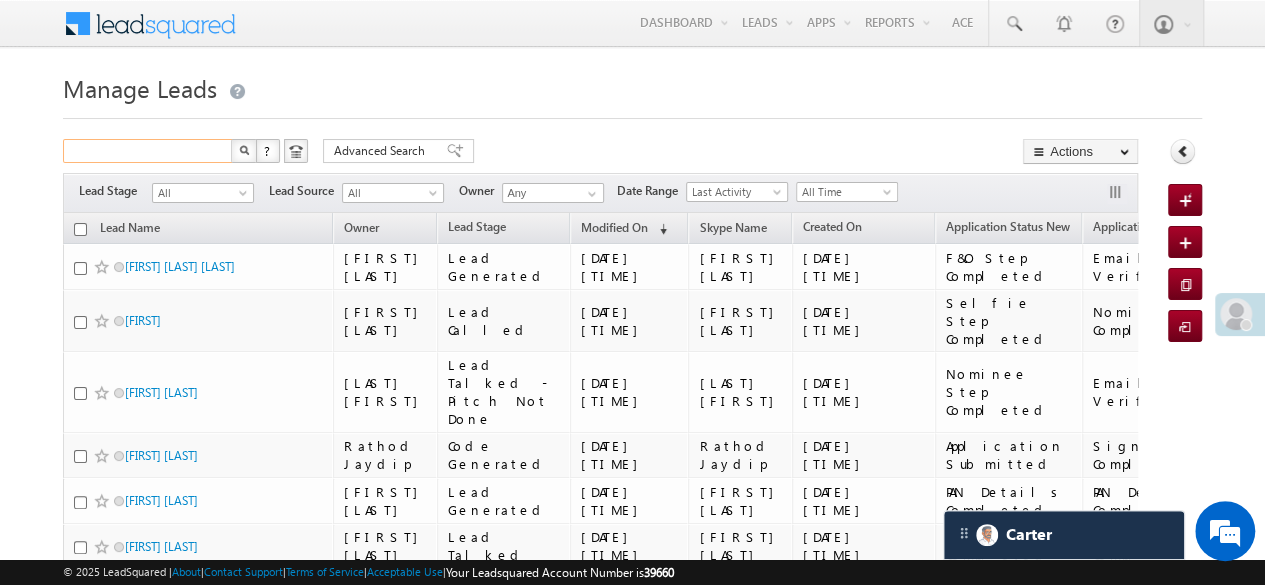 click at bounding box center (148, 151) 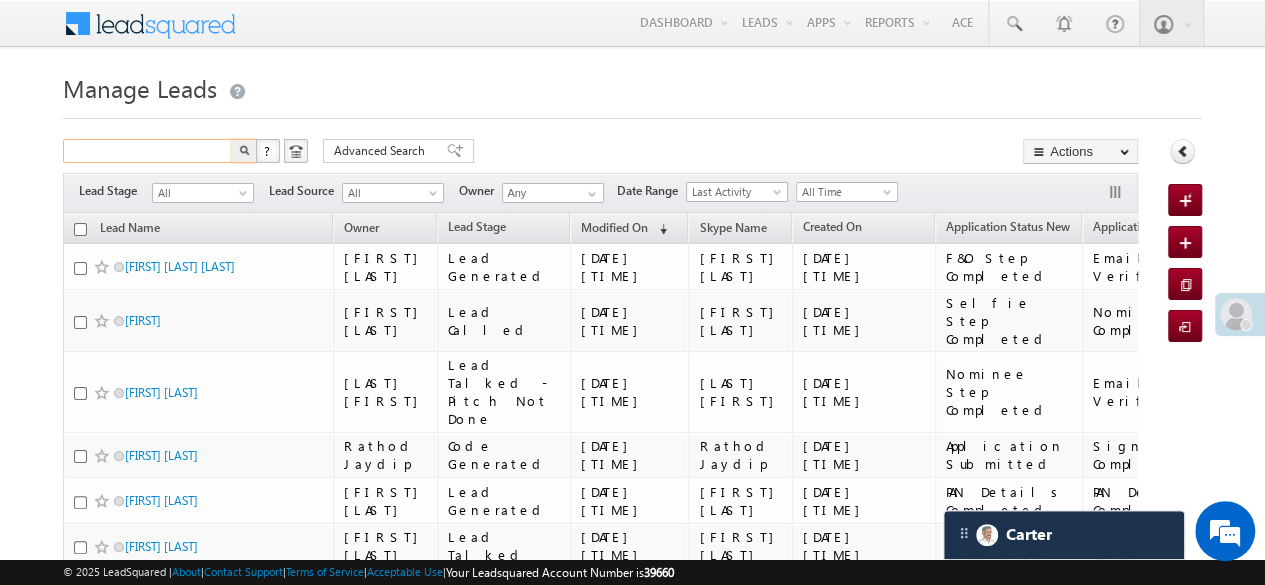paste on "EQ25589628" 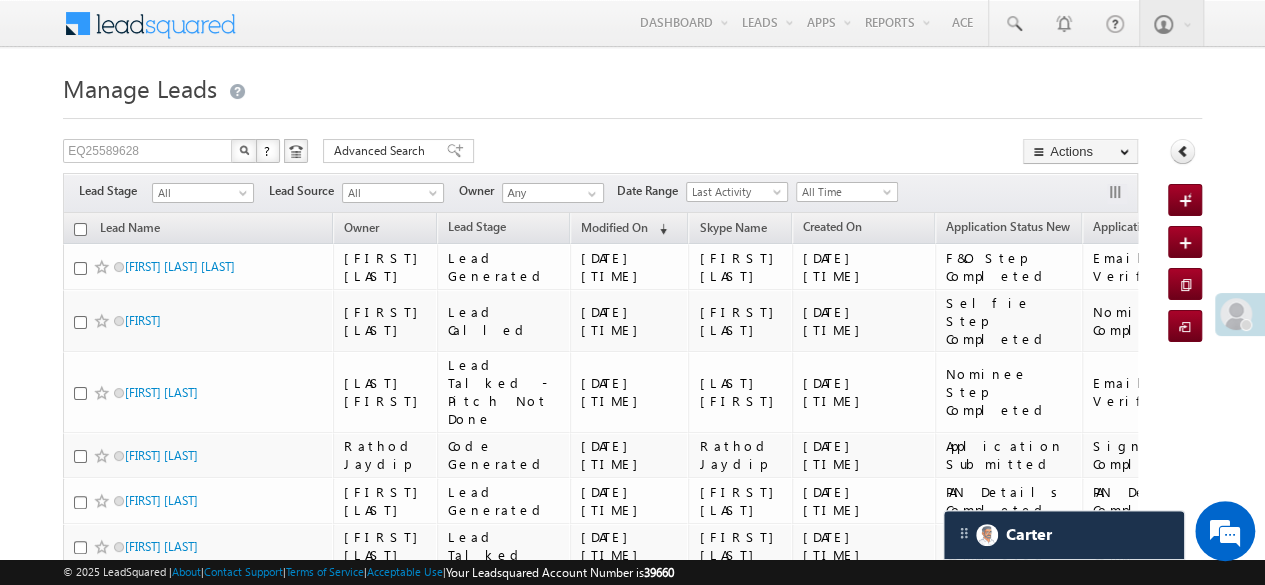 click at bounding box center [244, 151] 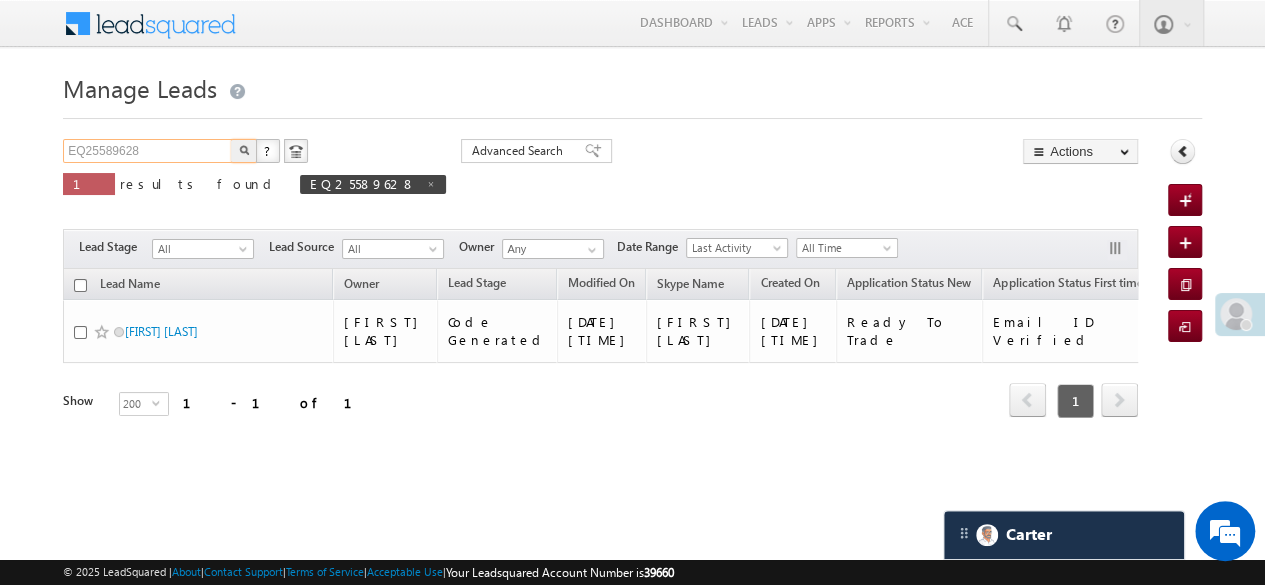 click on "EQ25589628" at bounding box center (148, 151) 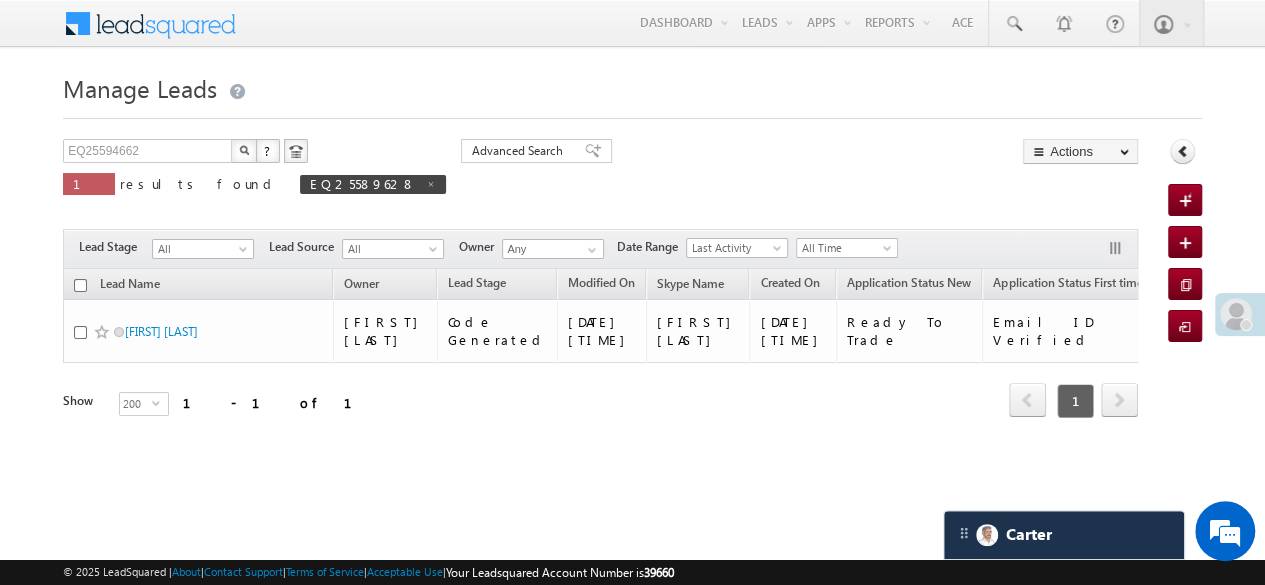 click at bounding box center (244, 151) 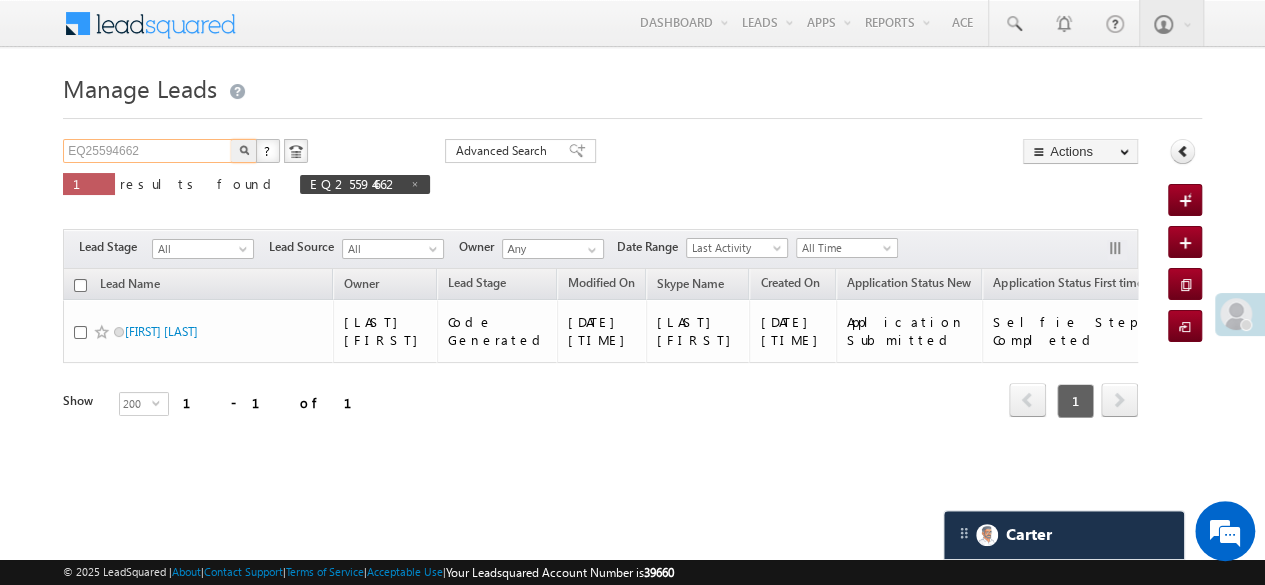 click on "EQ25594662" at bounding box center (148, 151) 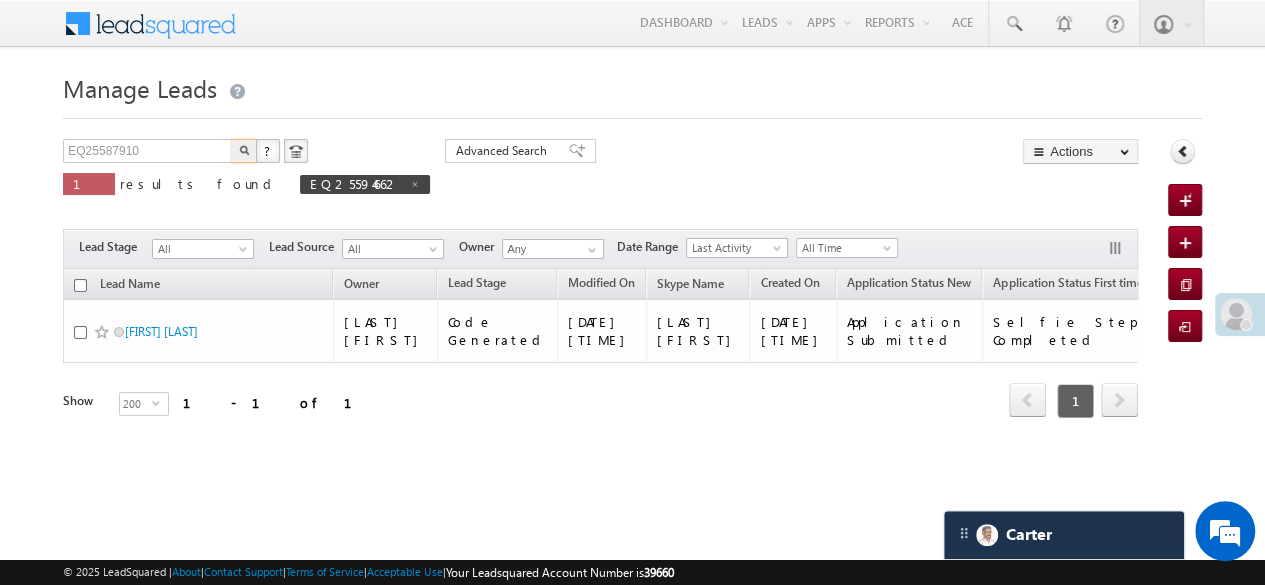 click at bounding box center [244, 150] 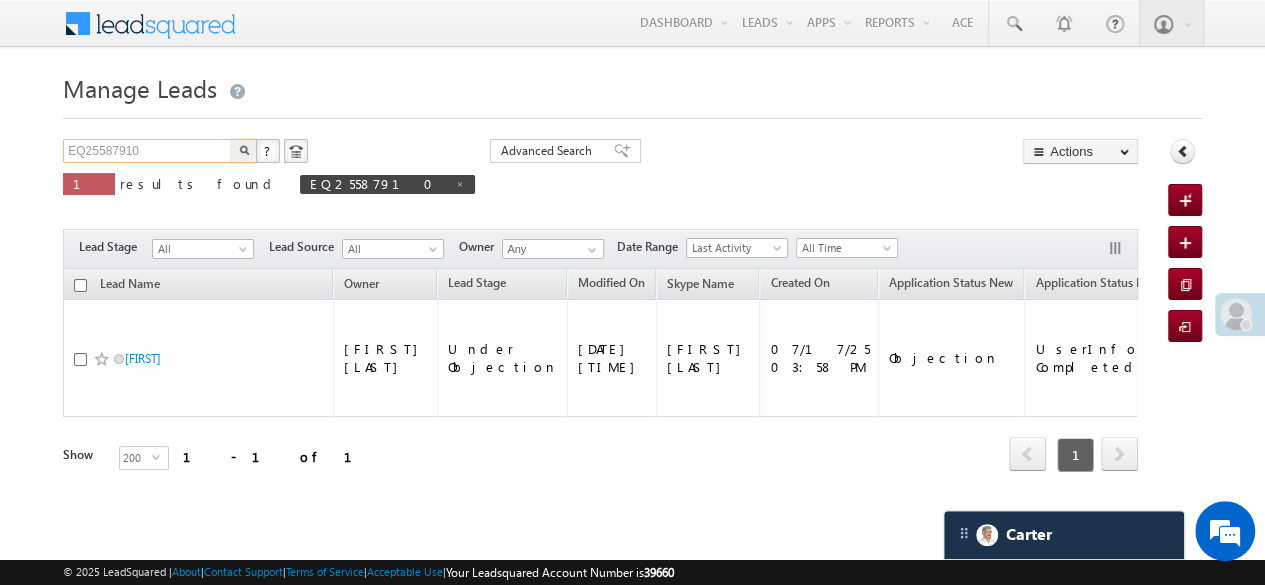 click on "EQ25587910" at bounding box center [148, 151] 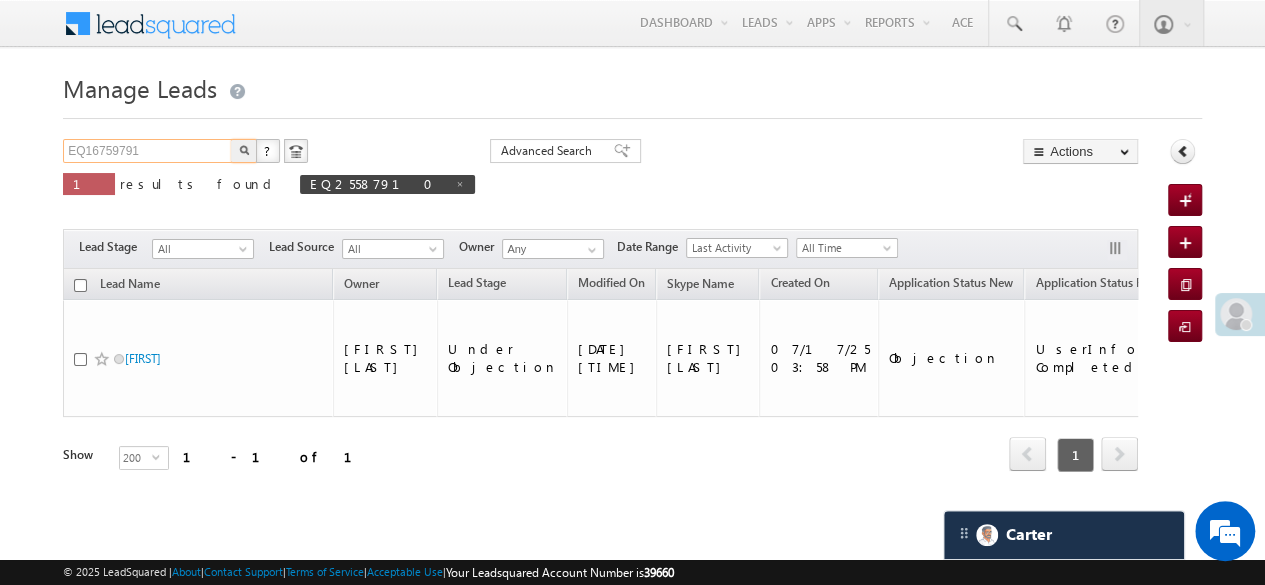 type on "EQ16759791" 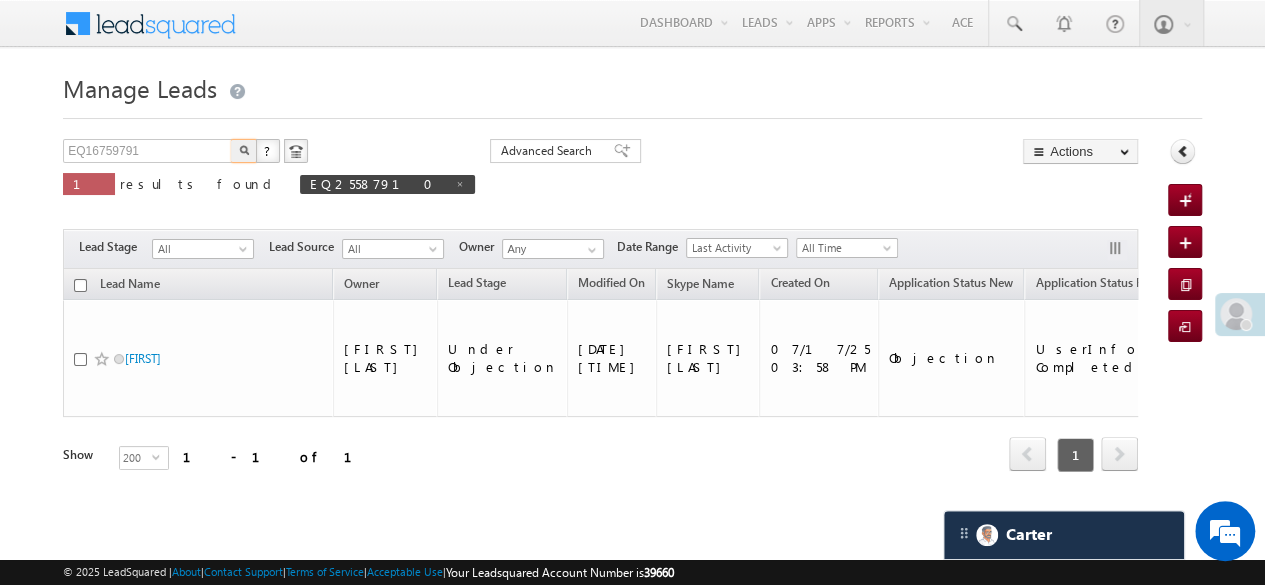click at bounding box center (244, 150) 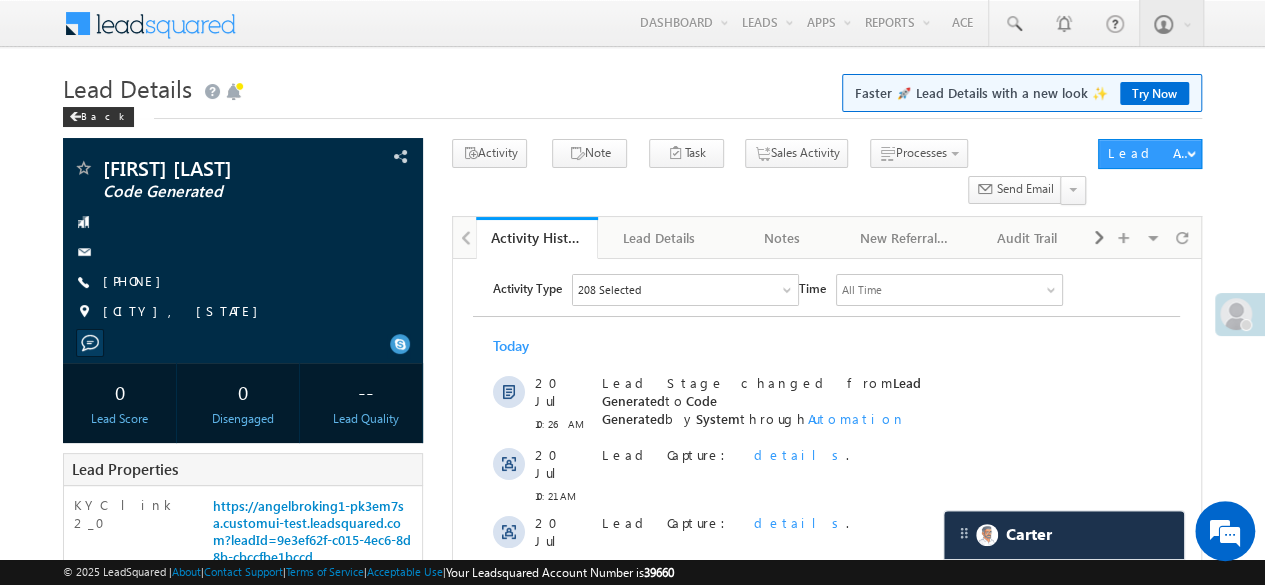 scroll, scrollTop: 0, scrollLeft: 0, axis: both 